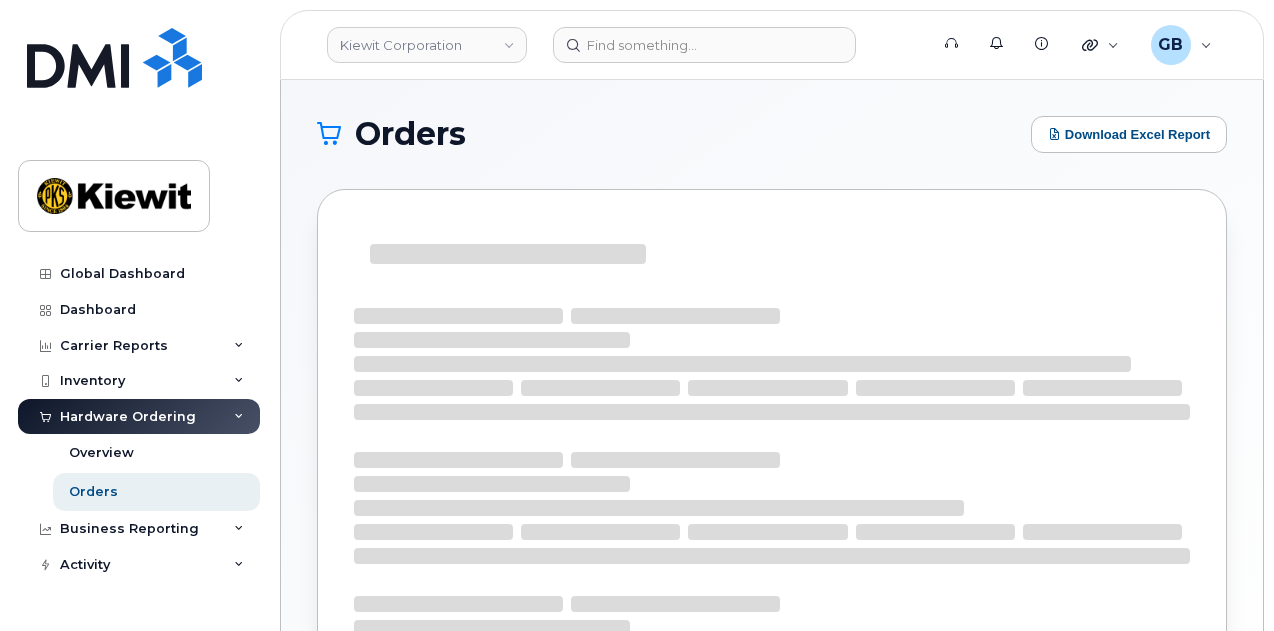 scroll, scrollTop: 0, scrollLeft: 0, axis: both 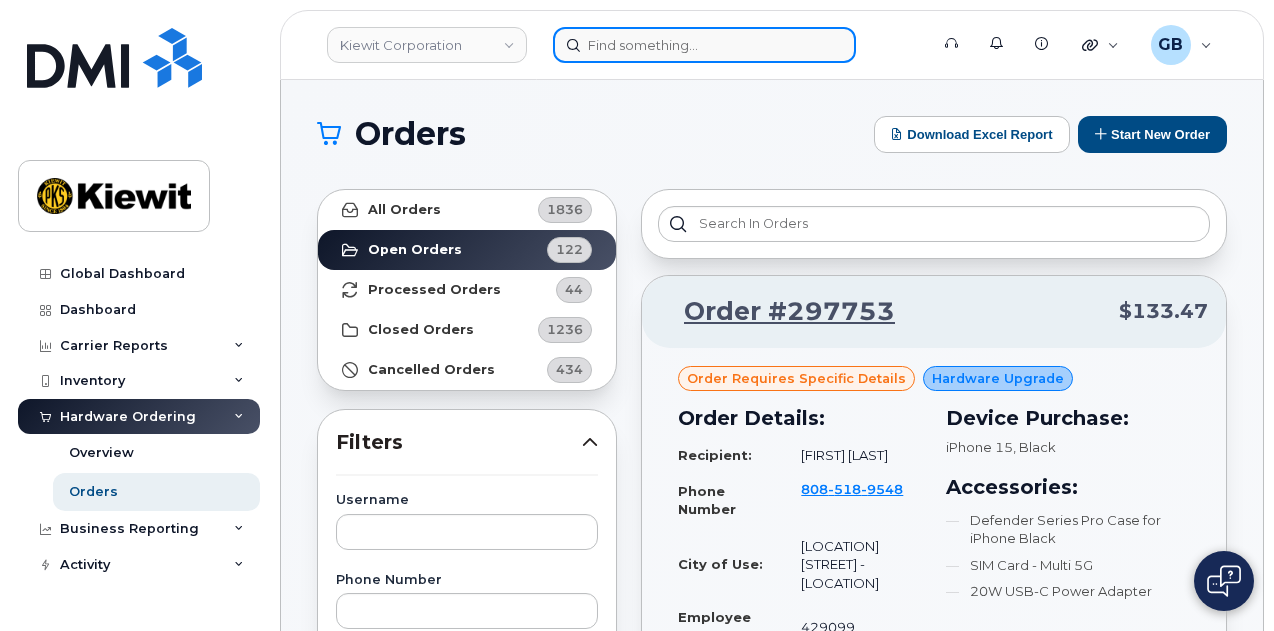click 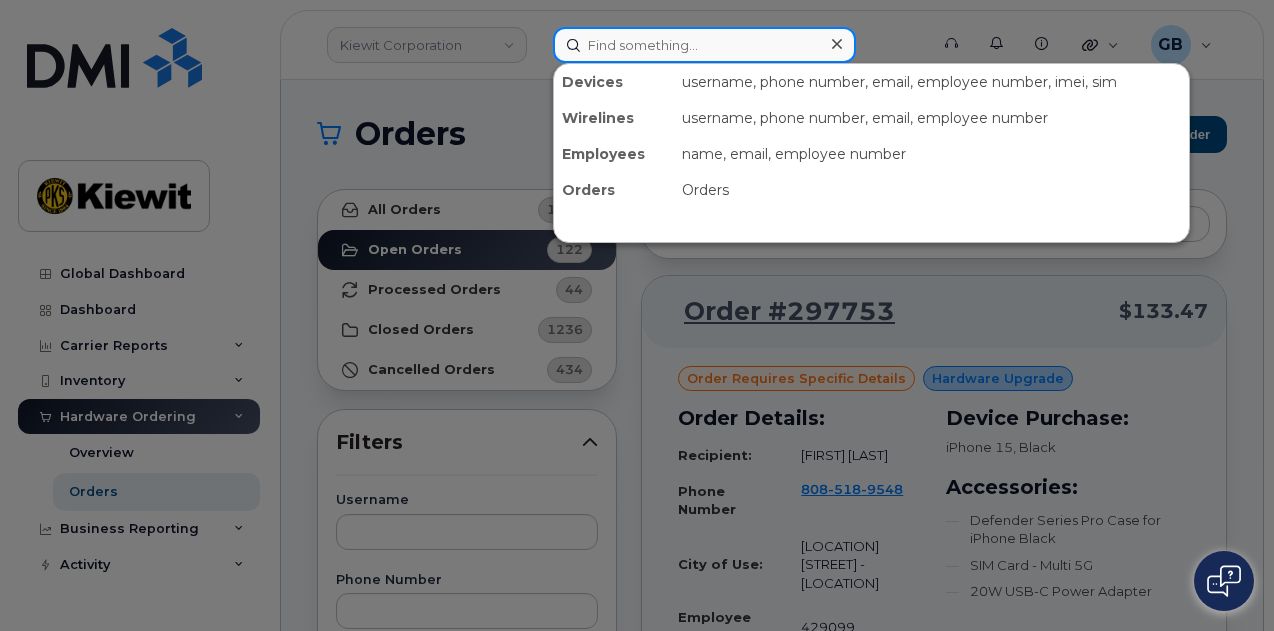 paste on "[NUMBER]" 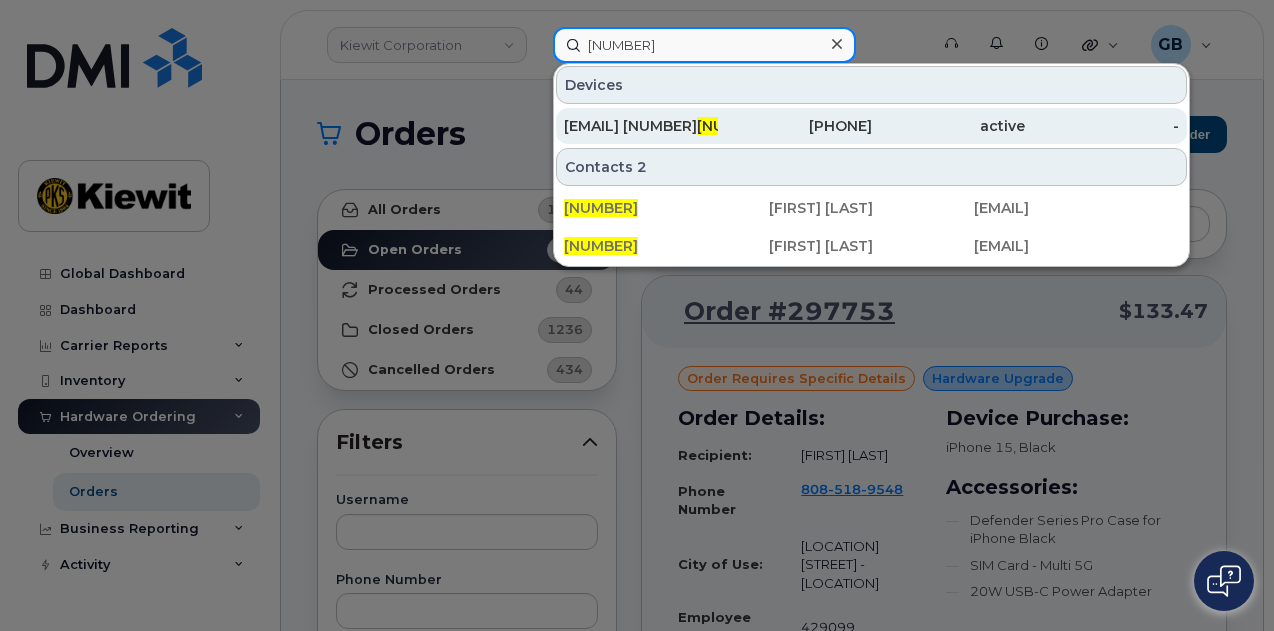 type on "[NUMBER]" 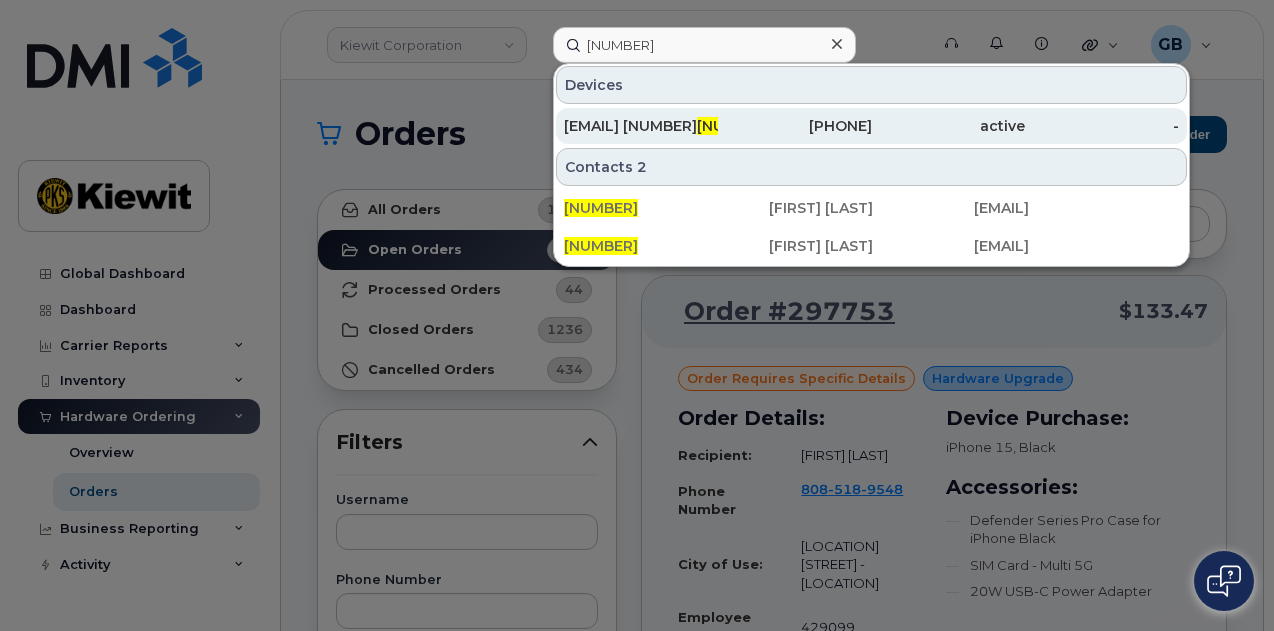 click on "[PHONE]" 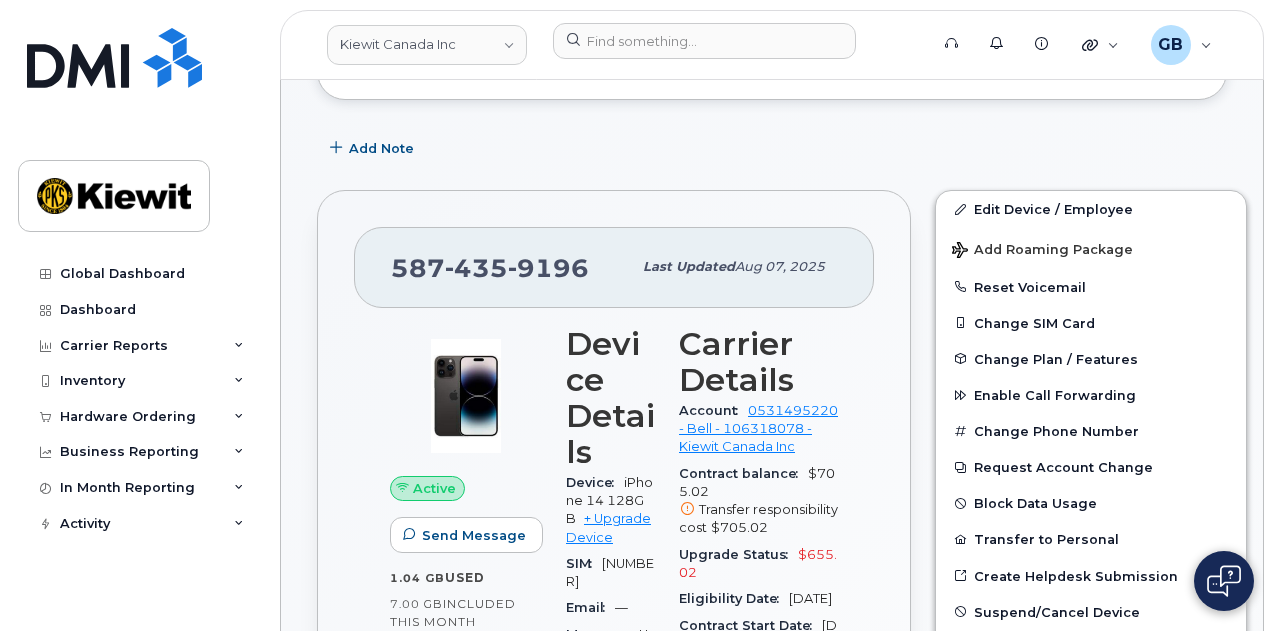 scroll, scrollTop: 400, scrollLeft: 0, axis: vertical 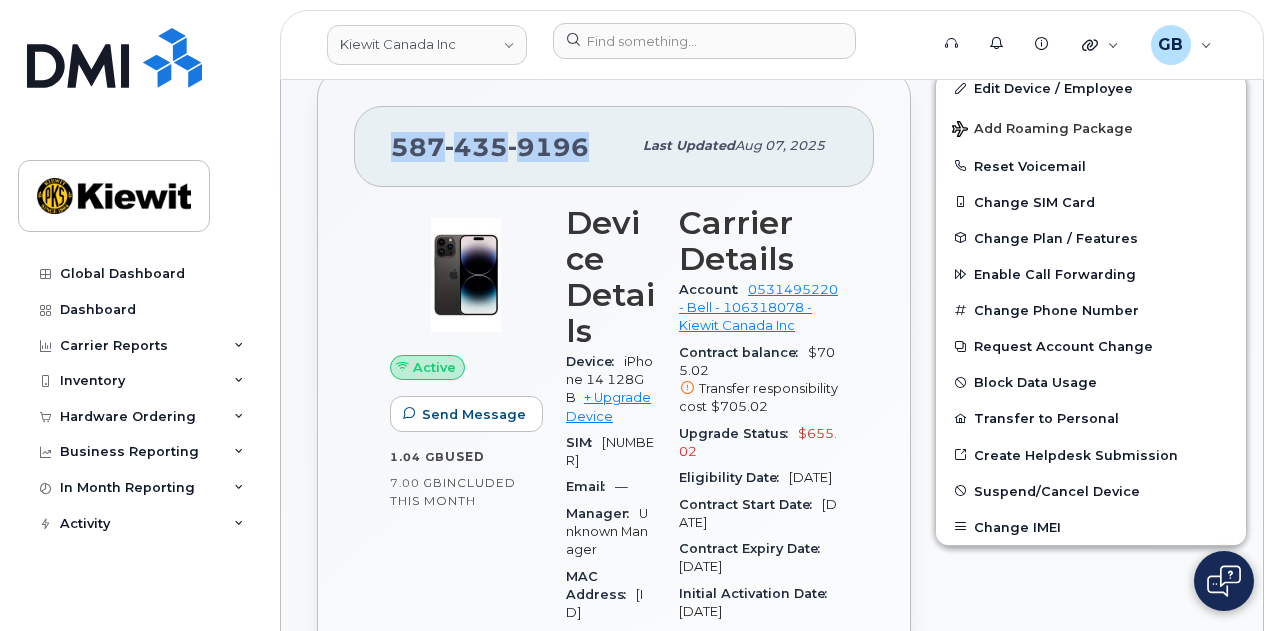 drag, startPoint x: 586, startPoint y: 145, endPoint x: 393, endPoint y: 147, distance: 193.01036 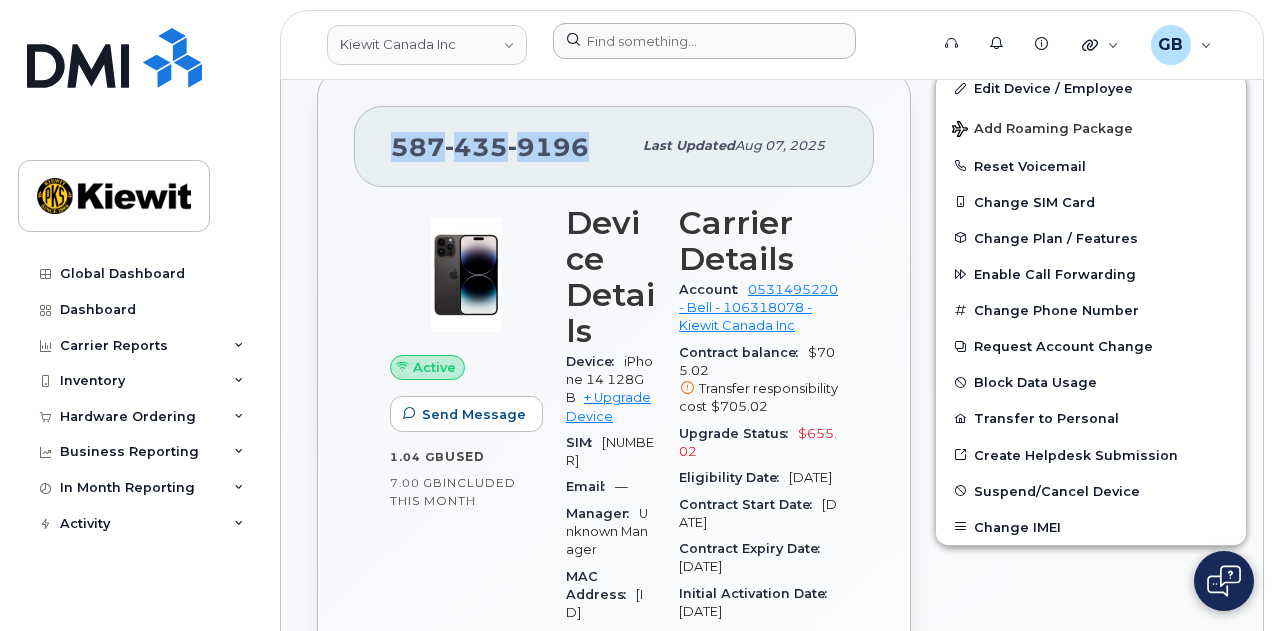 scroll, scrollTop: 0, scrollLeft: 0, axis: both 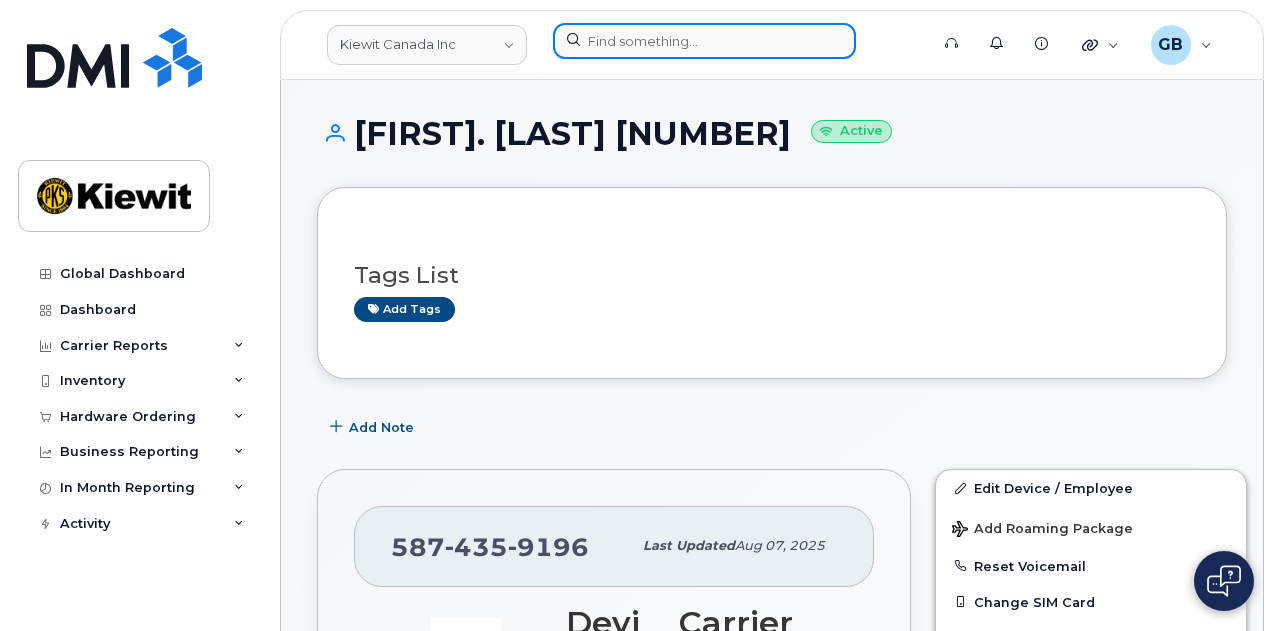 click at bounding box center (704, 41) 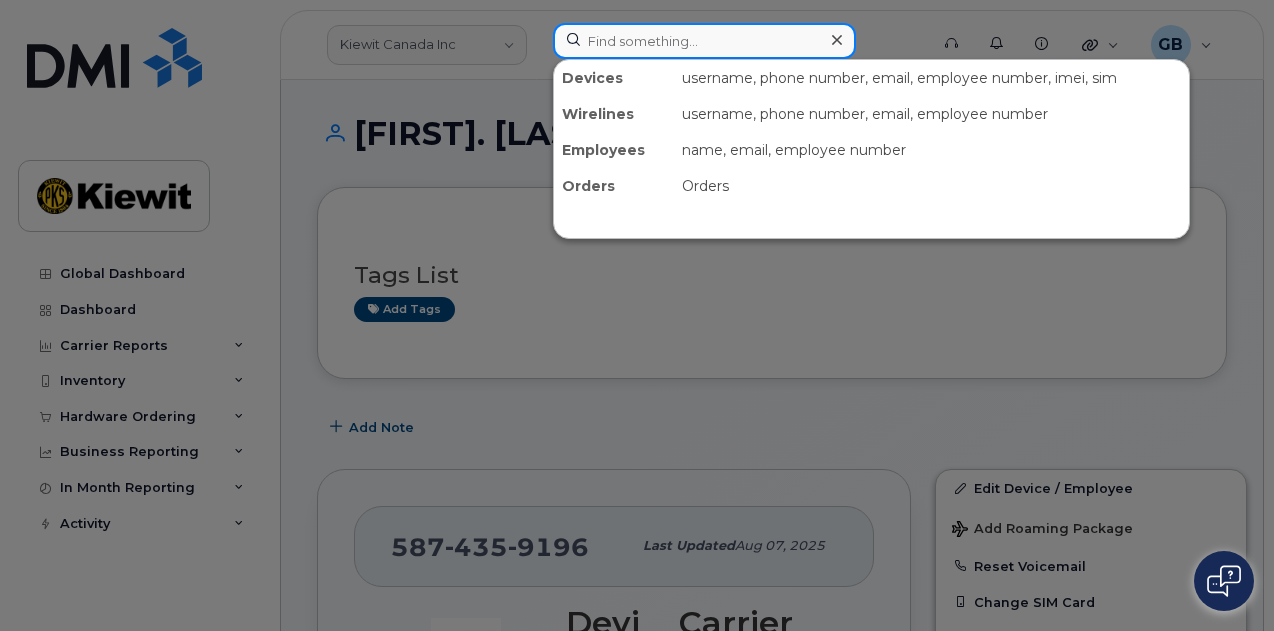 paste on "497365" 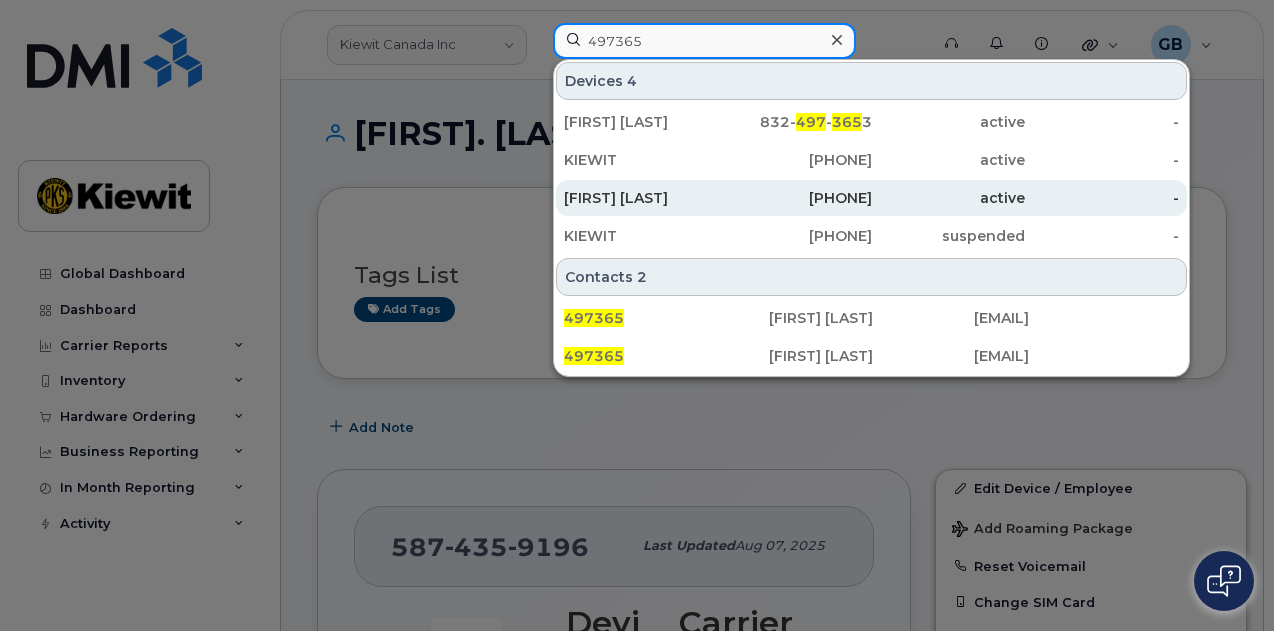 type on "497365" 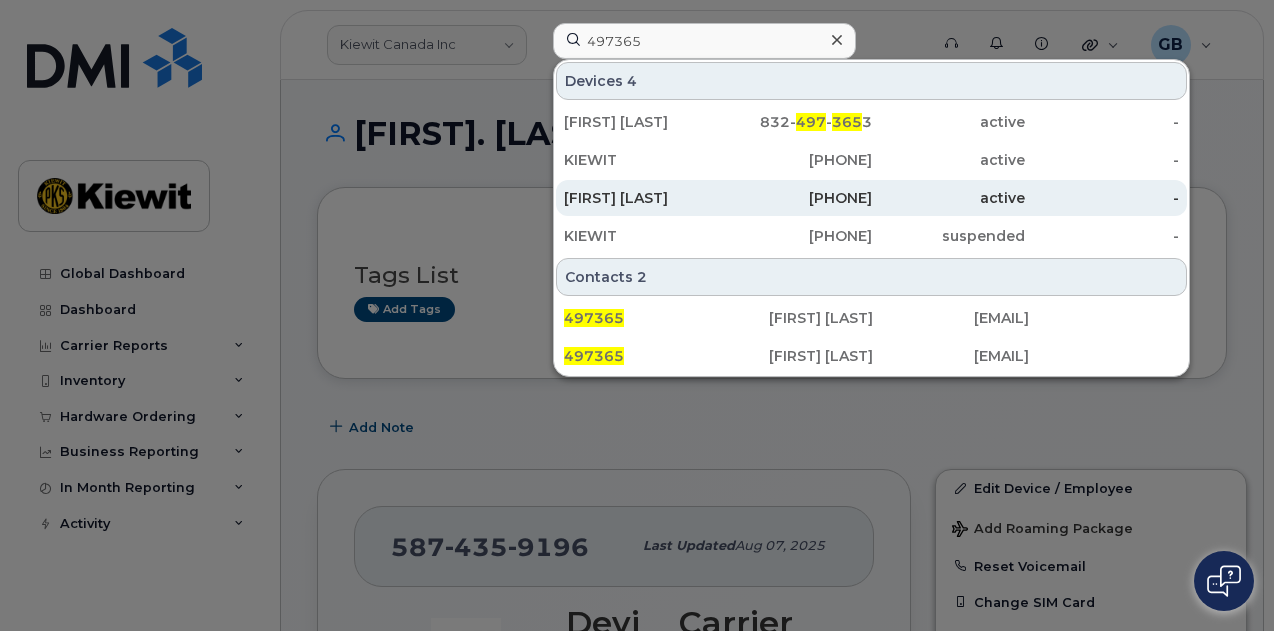 click on "[FIRST] [LAST]" at bounding box center [641, 198] 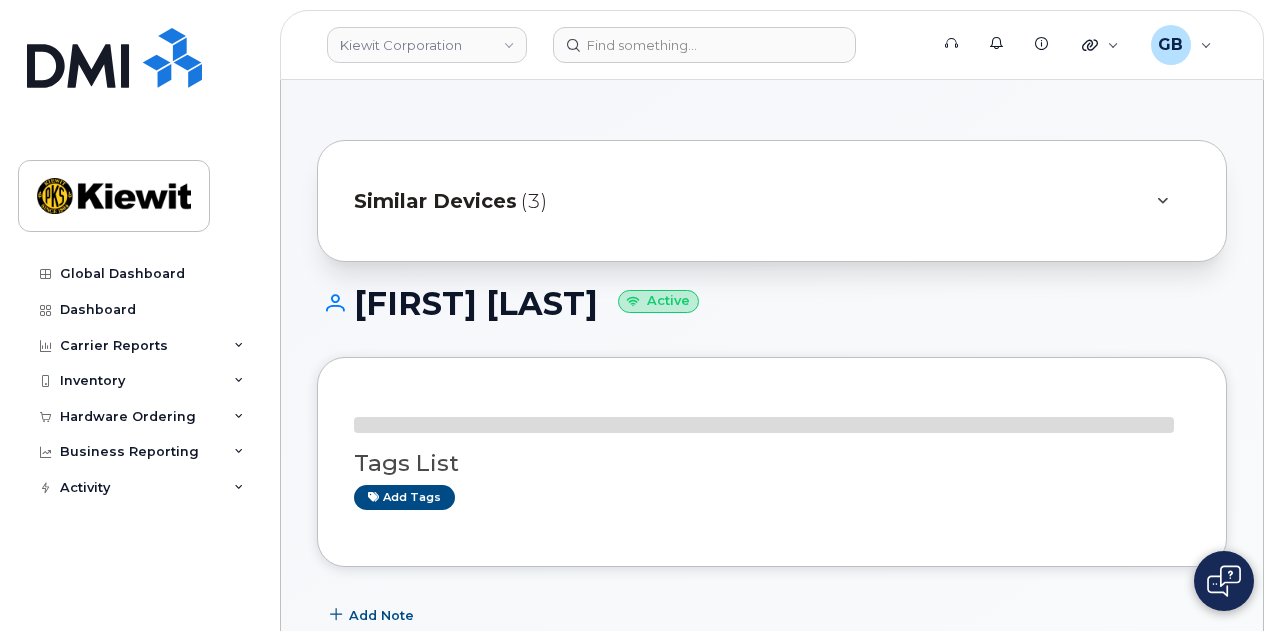 scroll, scrollTop: 369, scrollLeft: 0, axis: vertical 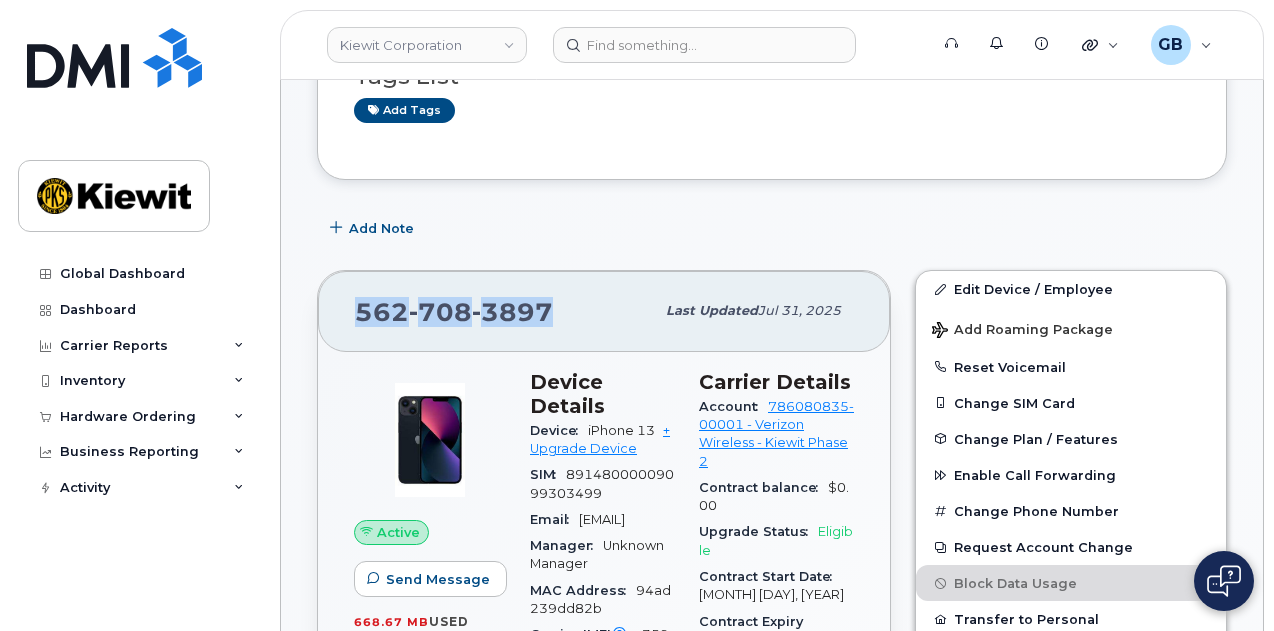 drag, startPoint x: 574, startPoint y: 311, endPoint x: 352, endPoint y: 312, distance: 222.00226 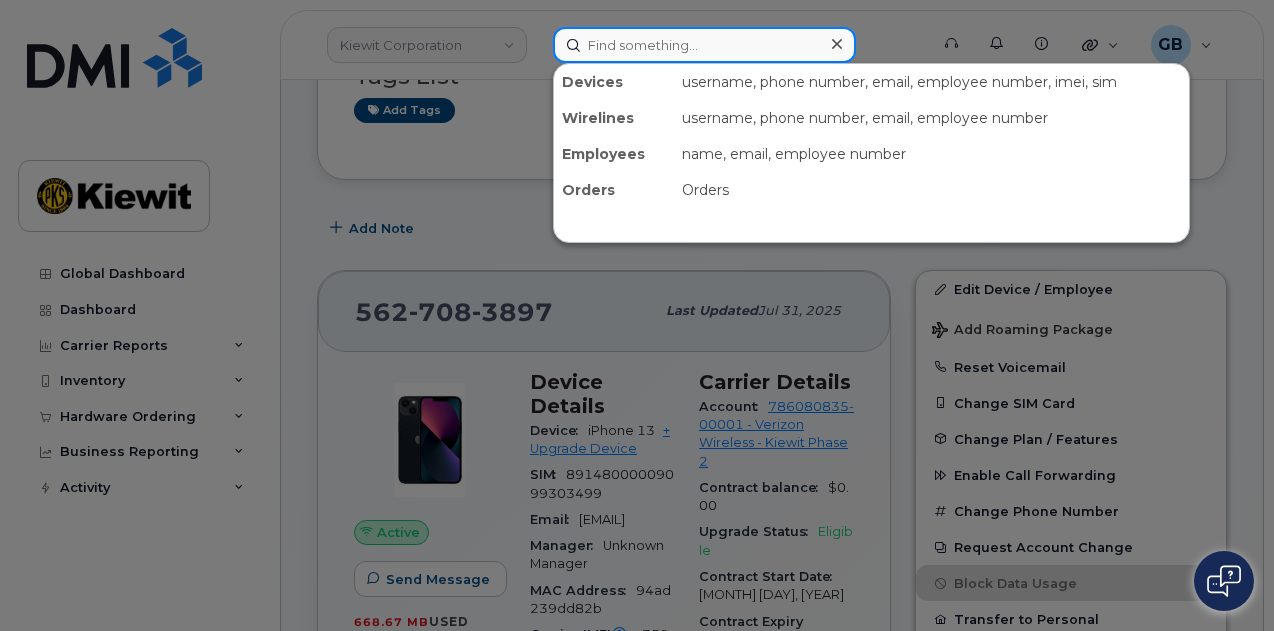 click 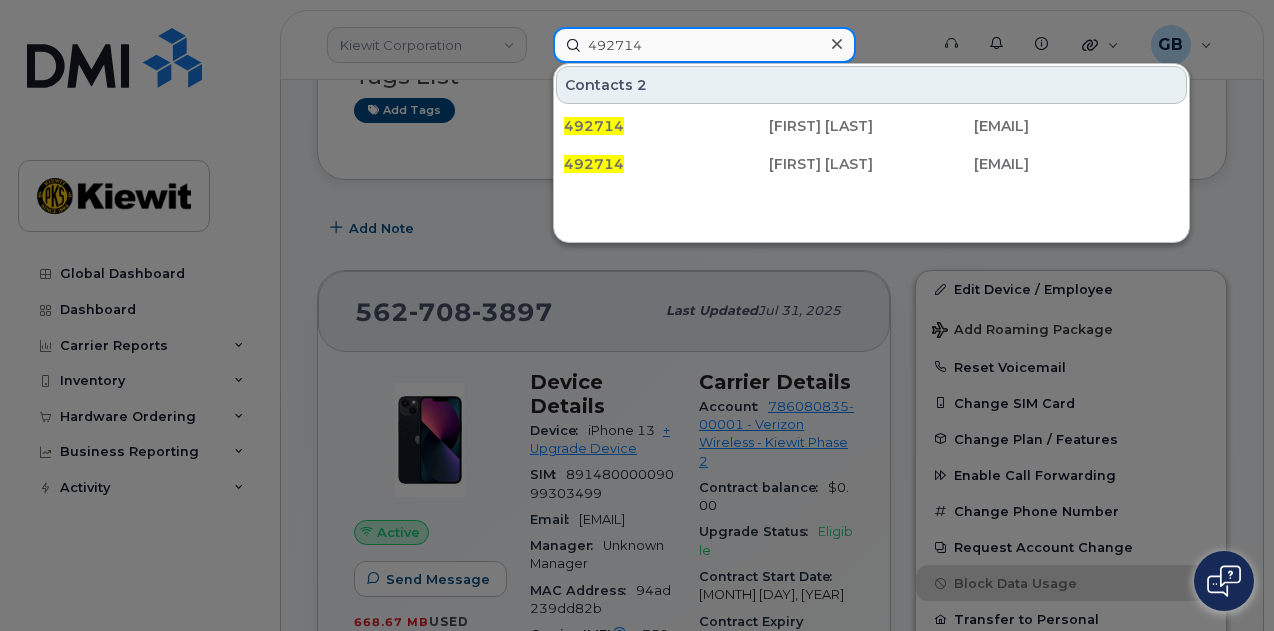 type on "492714" 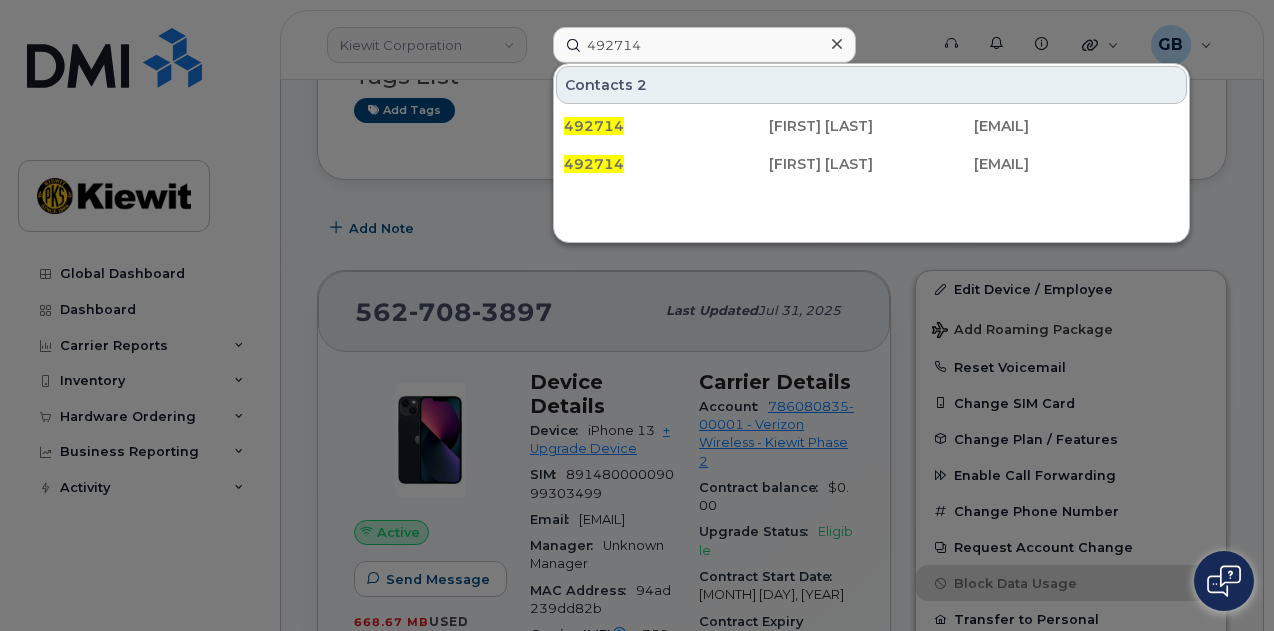 drag, startPoint x: 837, startPoint y: 39, endPoint x: 801, endPoint y: 38, distance: 36.013885 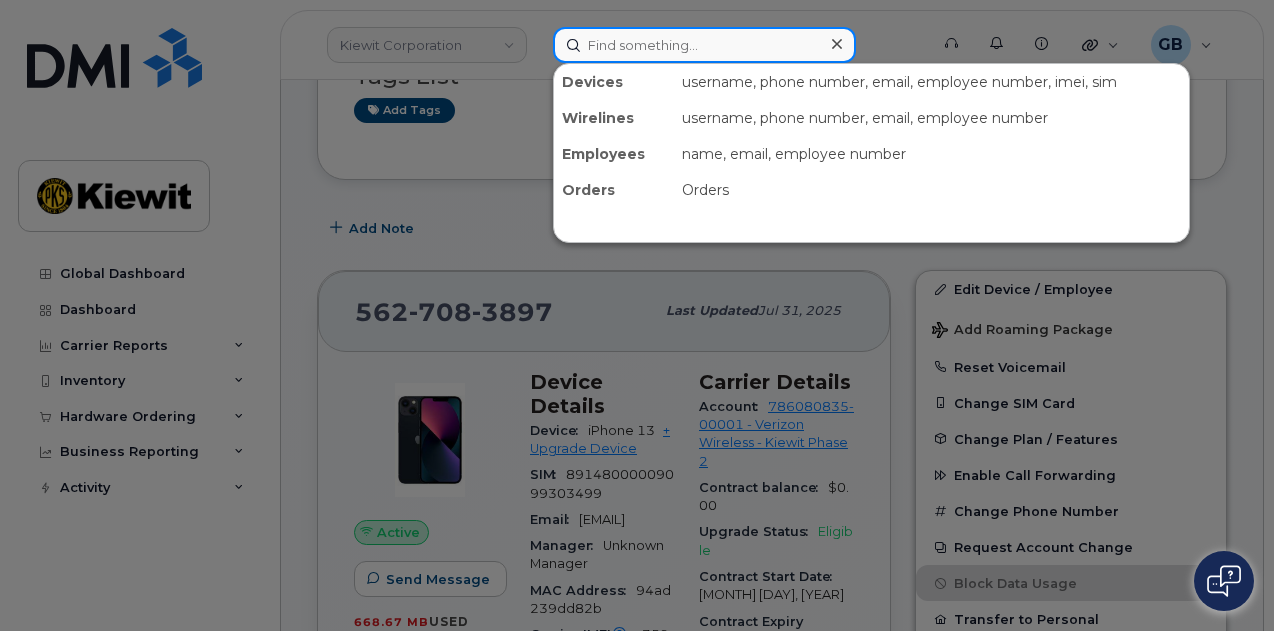click 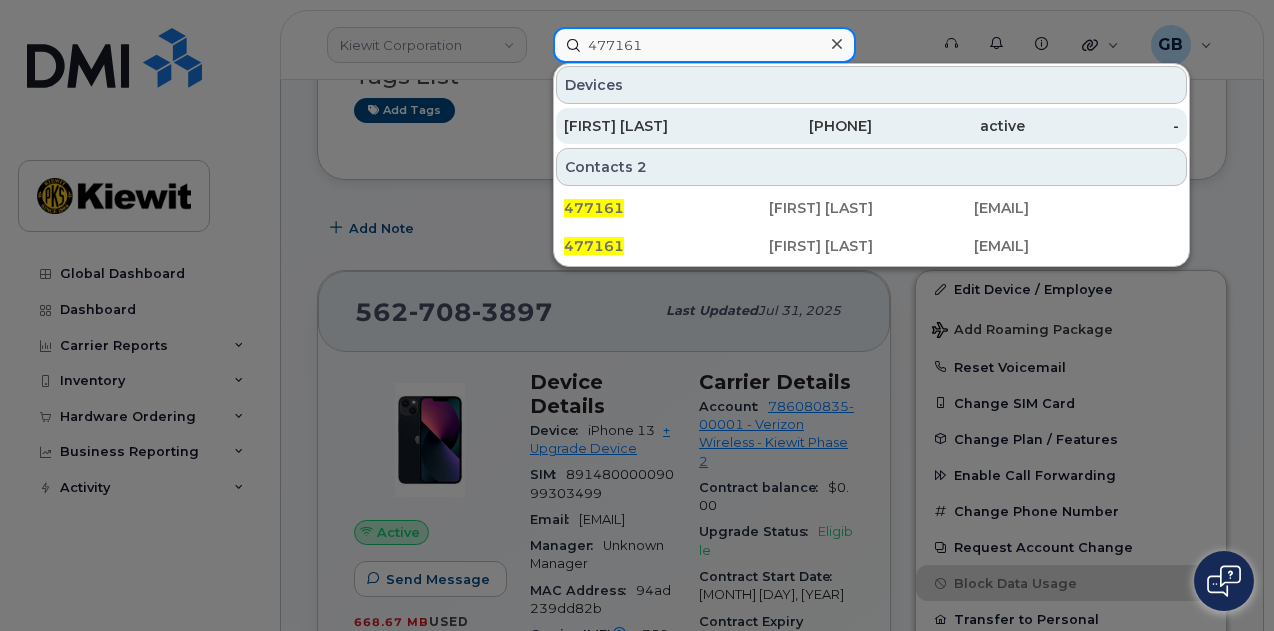 type on "477161" 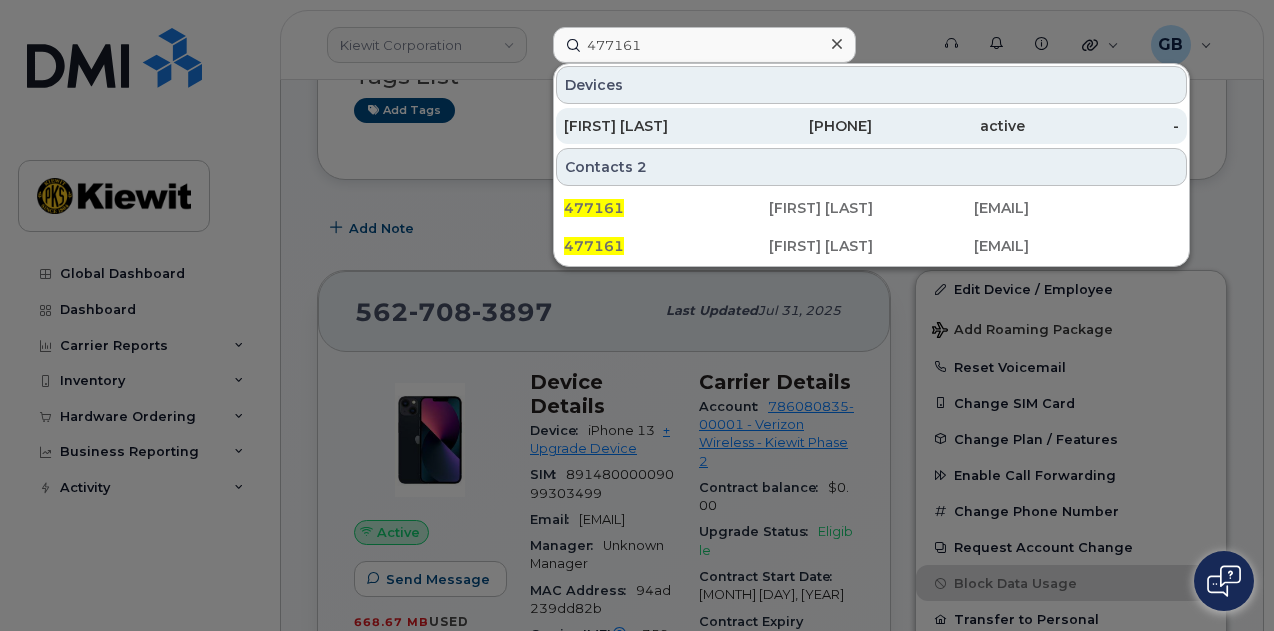 click on "720-910-1268" 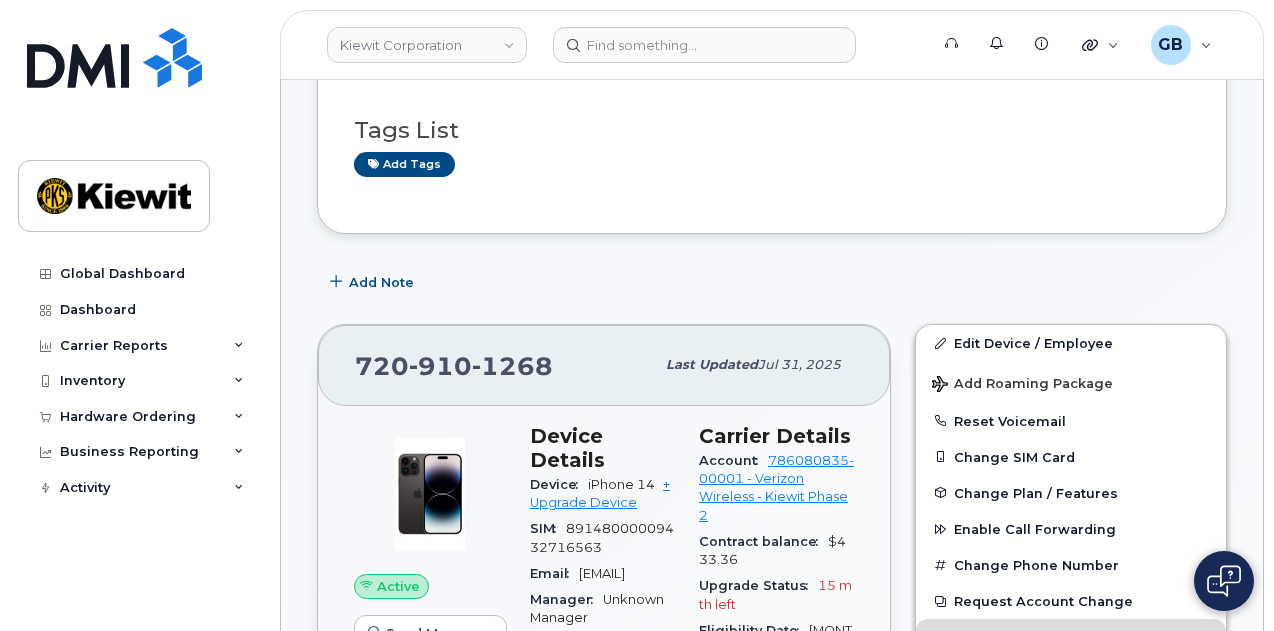scroll, scrollTop: 200, scrollLeft: 0, axis: vertical 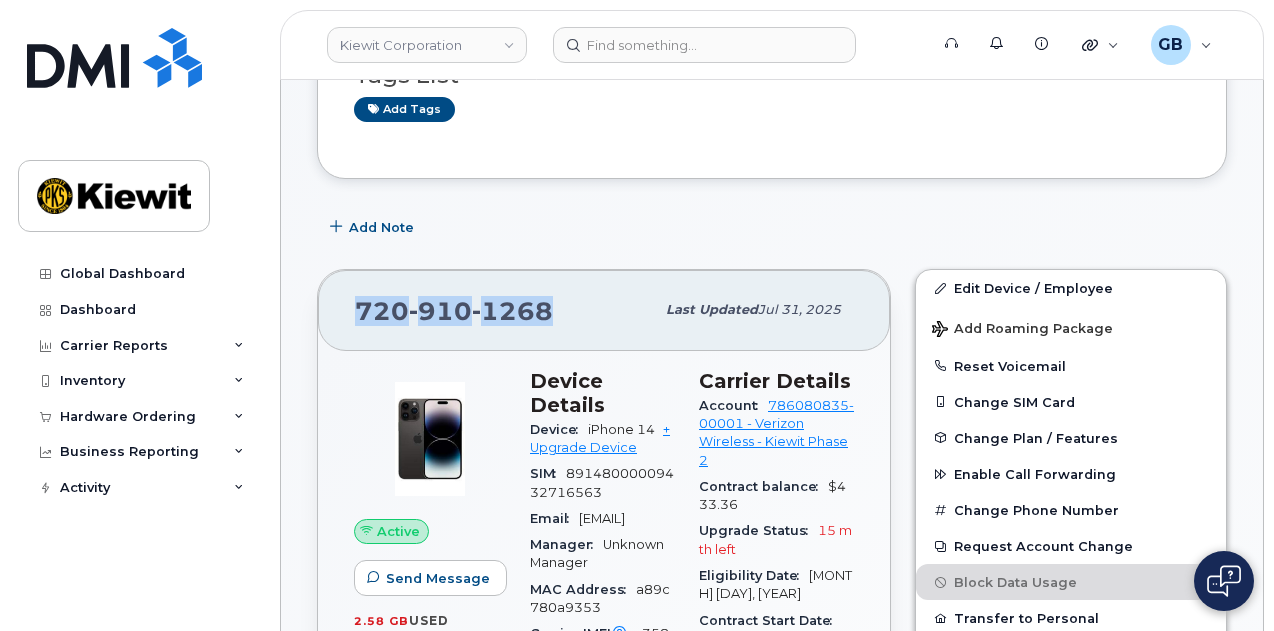 drag, startPoint x: 561, startPoint y: 311, endPoint x: 360, endPoint y: 300, distance: 201.30077 